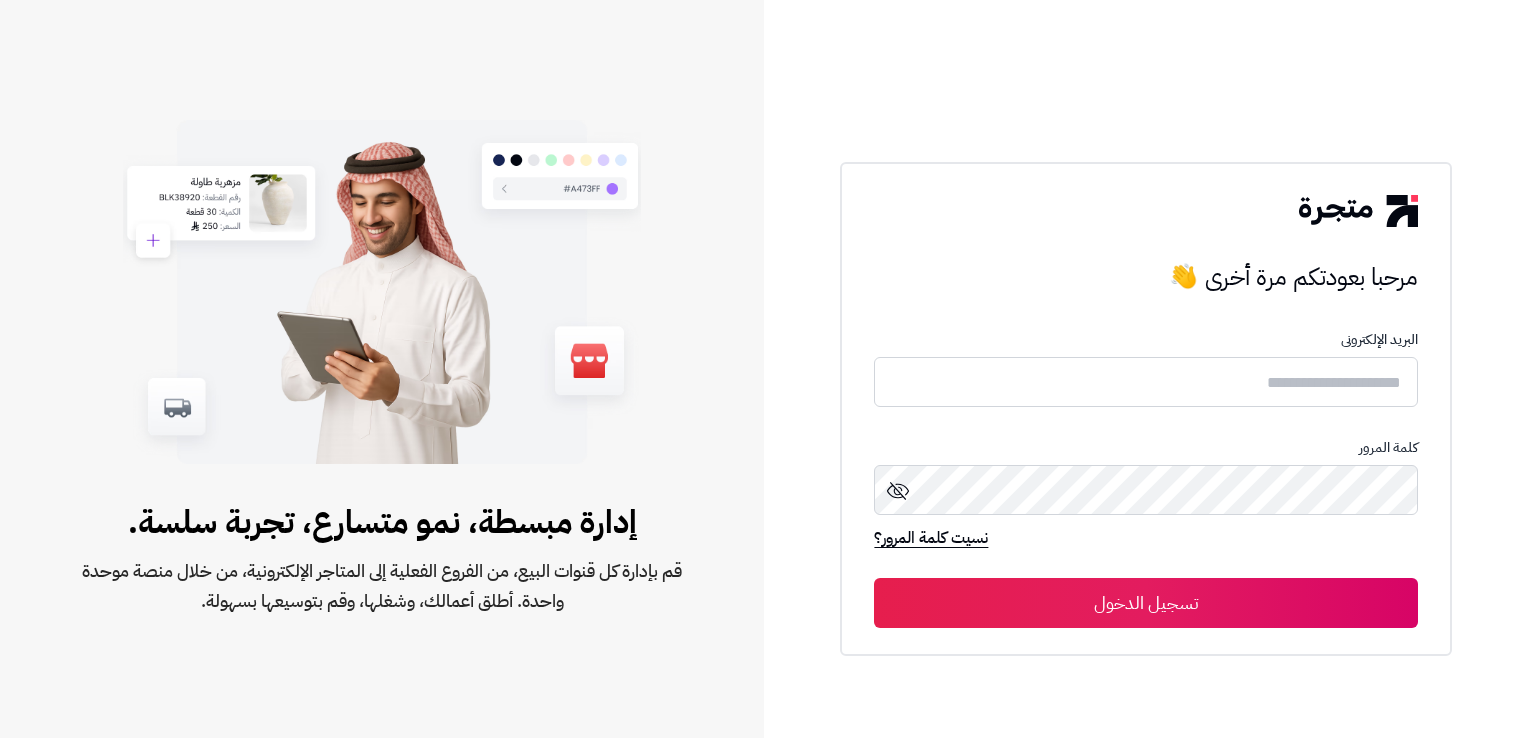 scroll, scrollTop: 0, scrollLeft: 0, axis: both 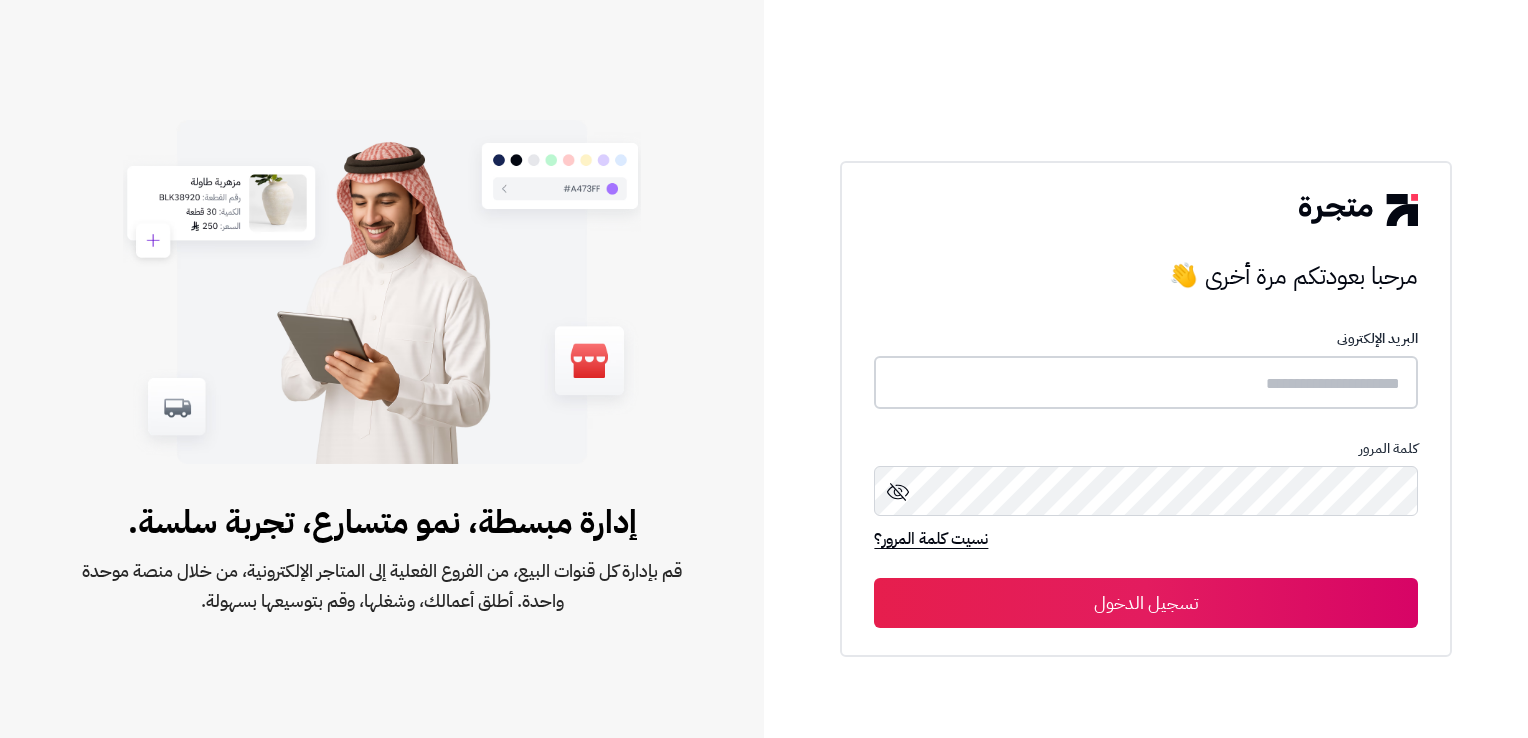 type on "**********" 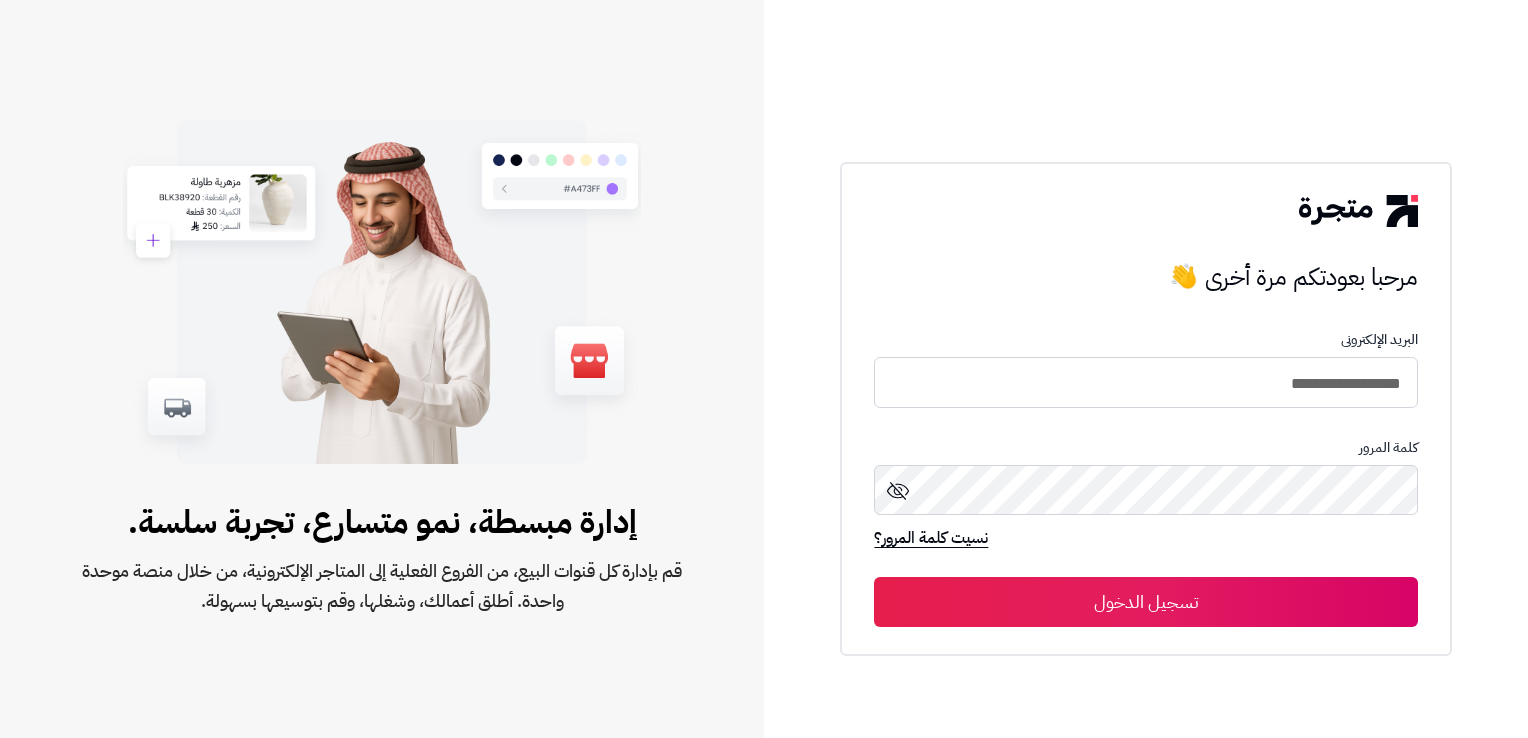 click on "تسجيل الدخول" at bounding box center [1145, 602] 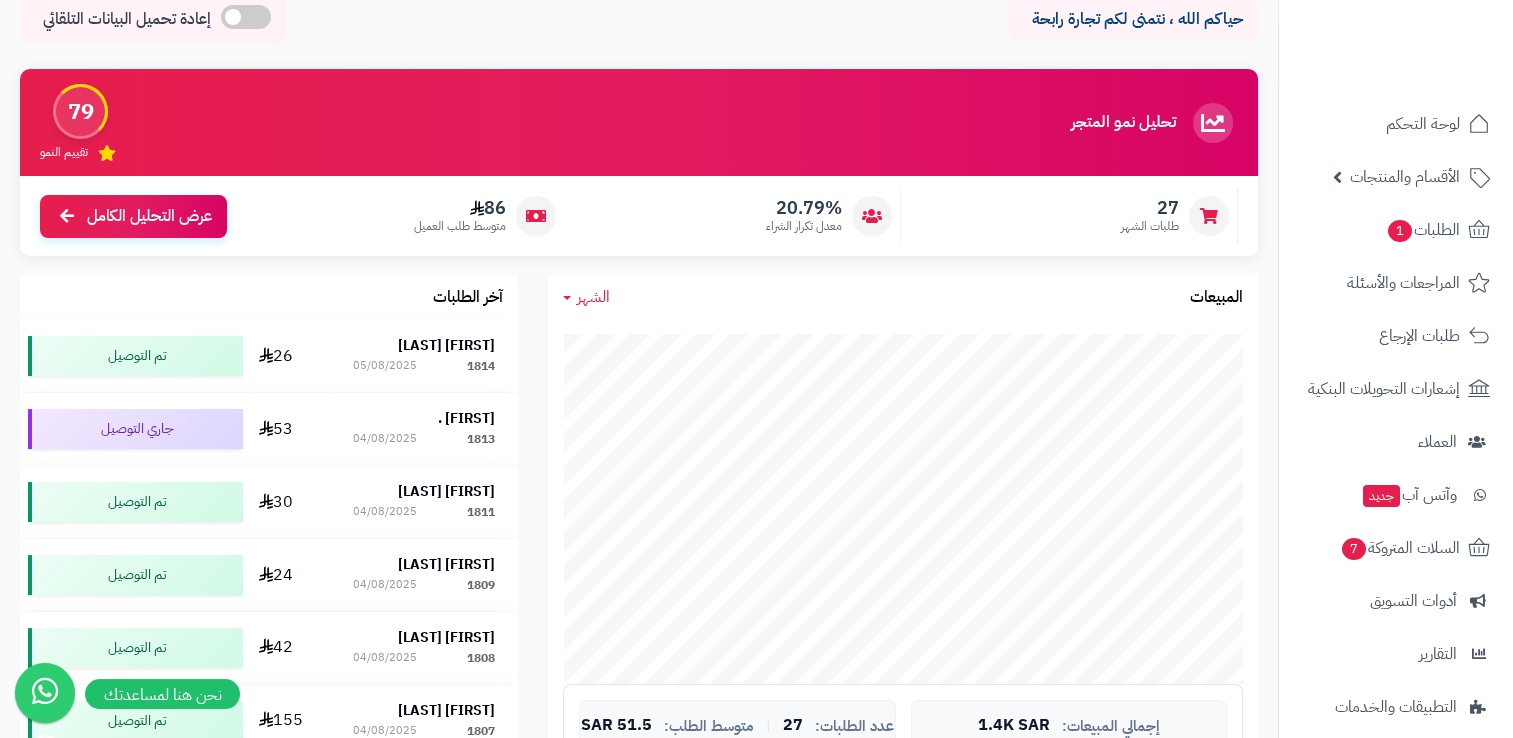 scroll, scrollTop: 100, scrollLeft: 0, axis: vertical 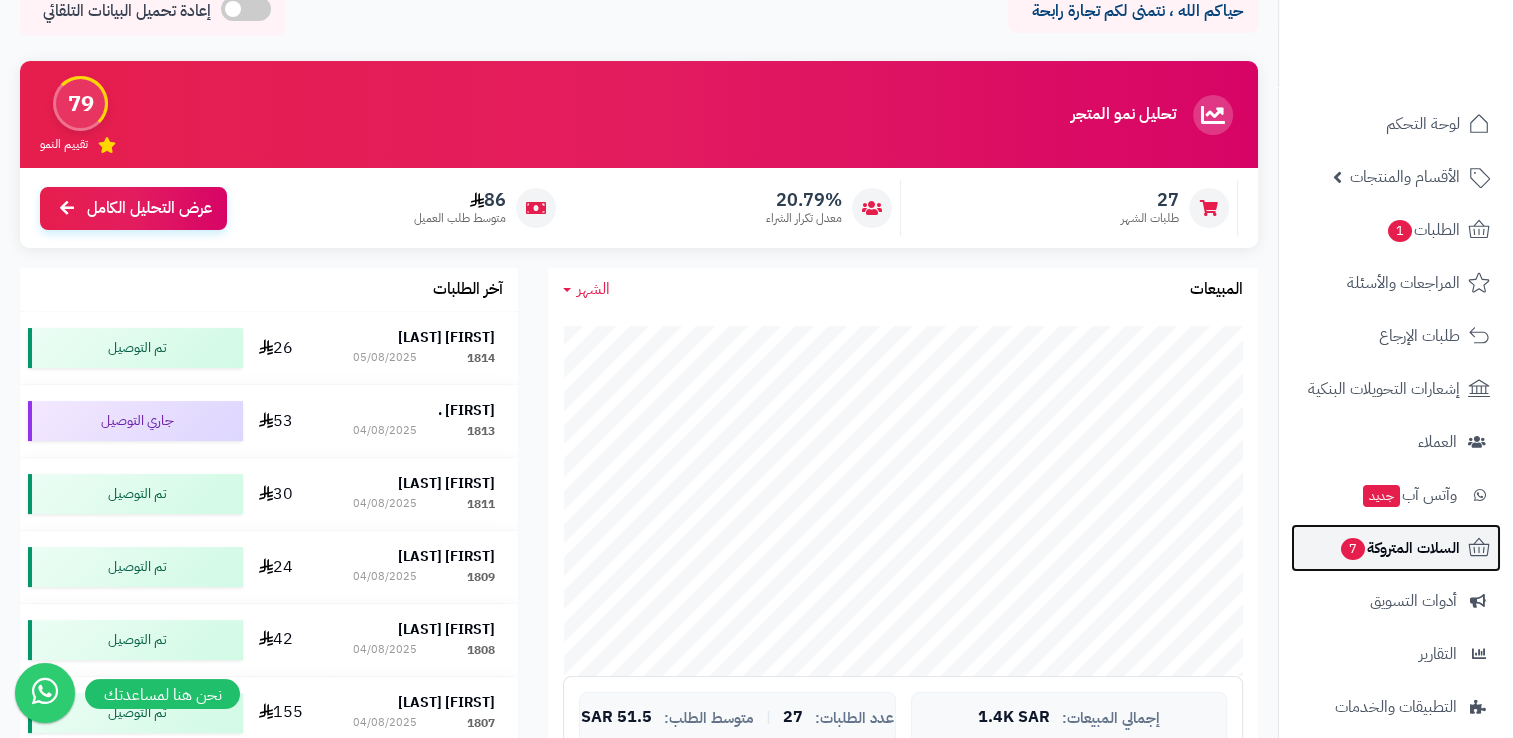click on "السلات المتروكة  7" at bounding box center [1399, 548] 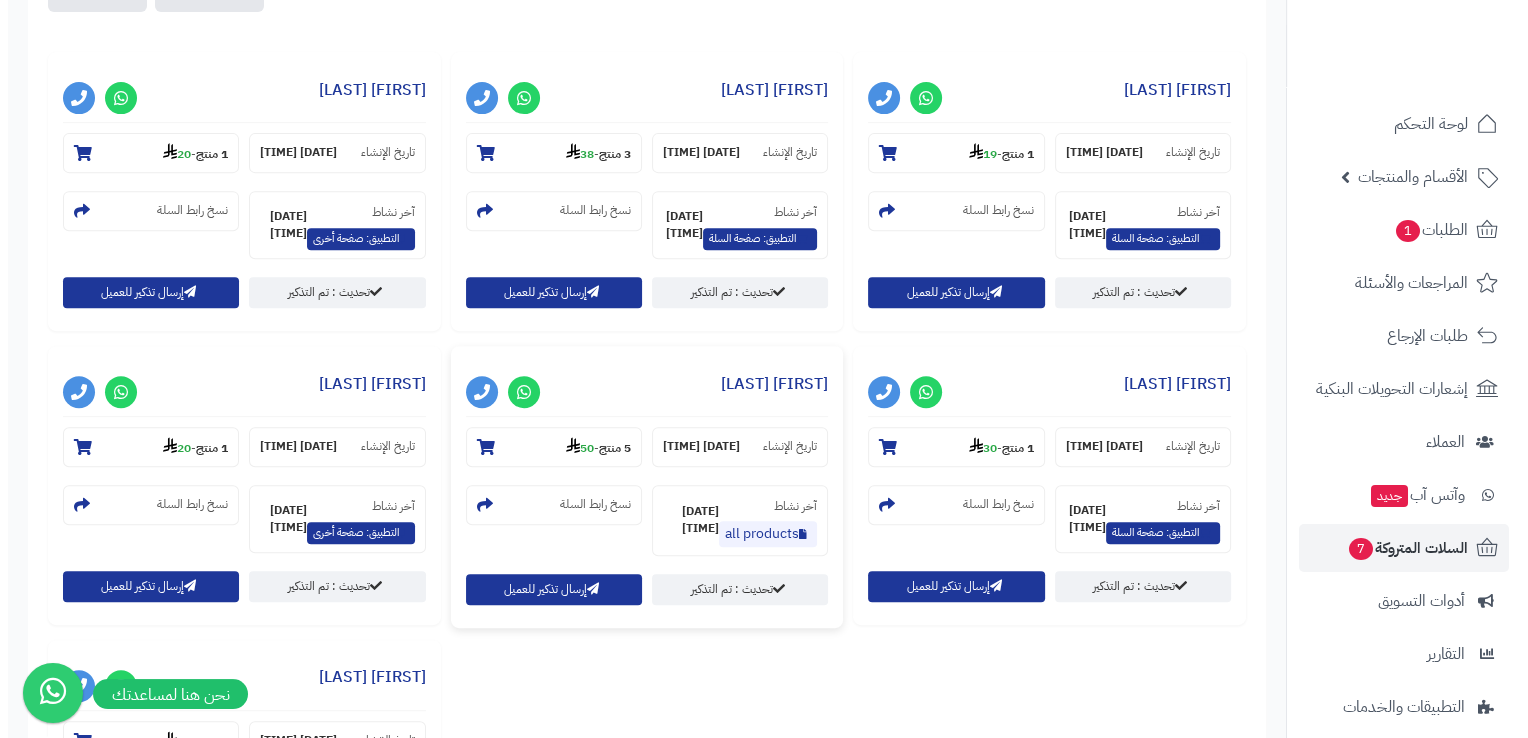 scroll, scrollTop: 800, scrollLeft: 0, axis: vertical 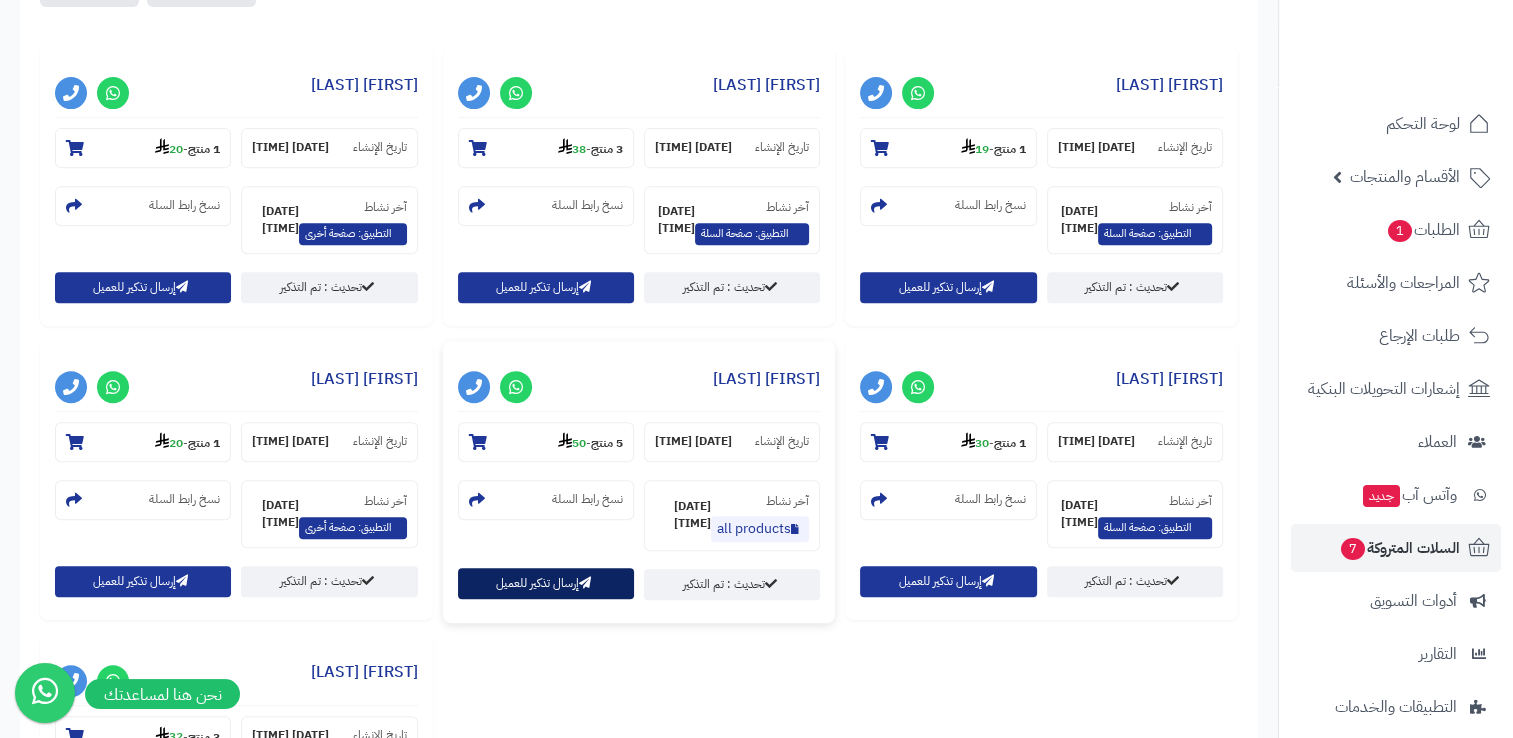 click on "إرسال تذكير للعميل" at bounding box center (546, 583) 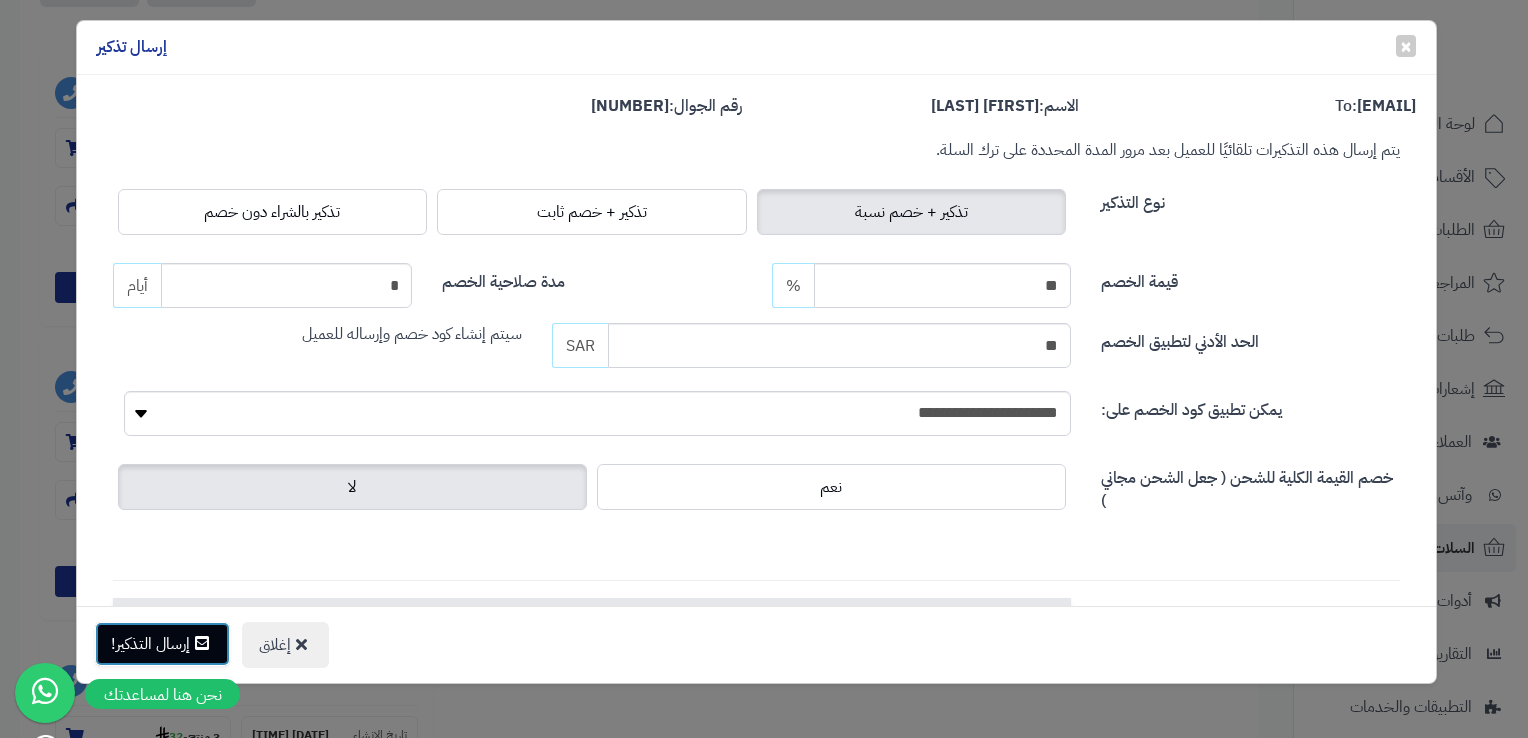 click on "إرسال التذكير!" at bounding box center (162, 644) 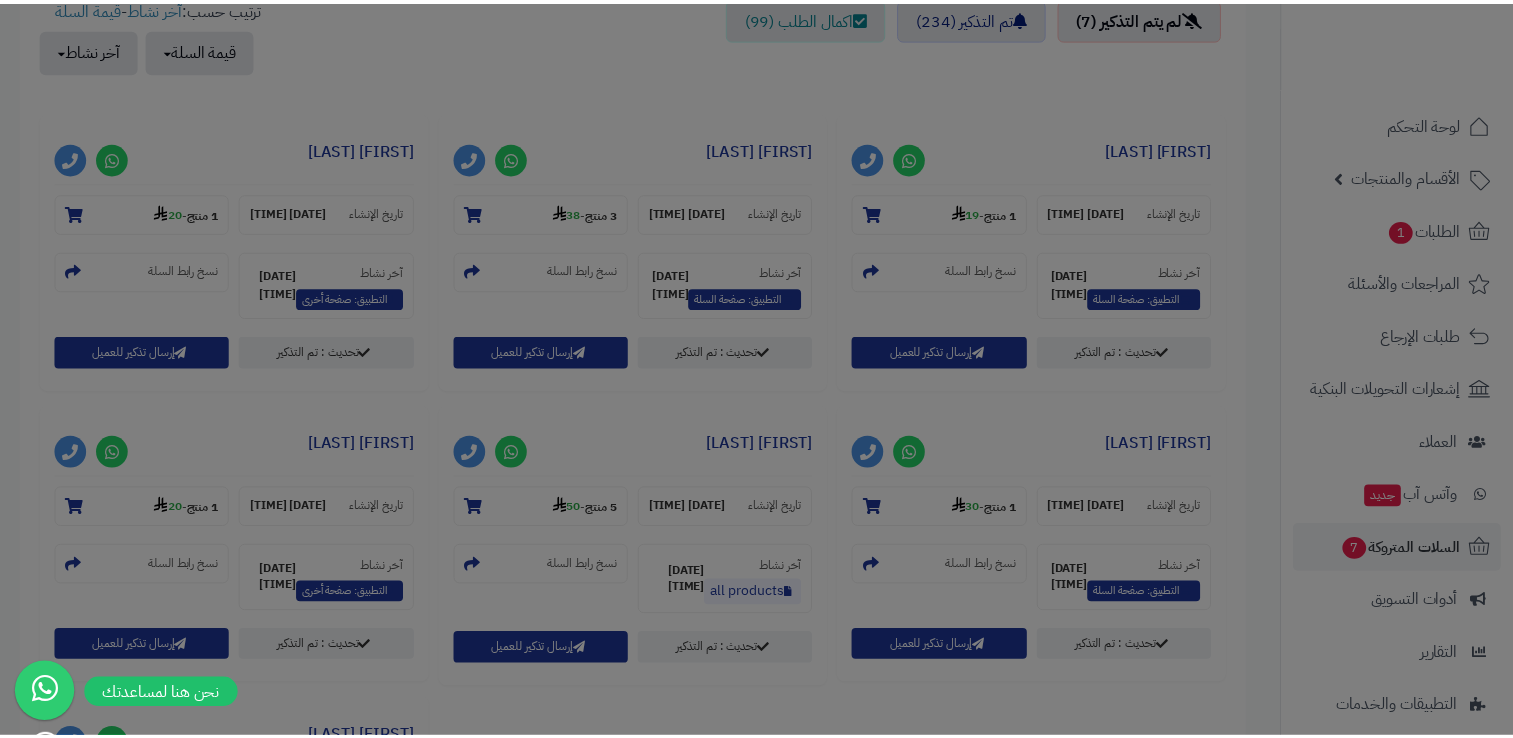 scroll, scrollTop: 864, scrollLeft: 0, axis: vertical 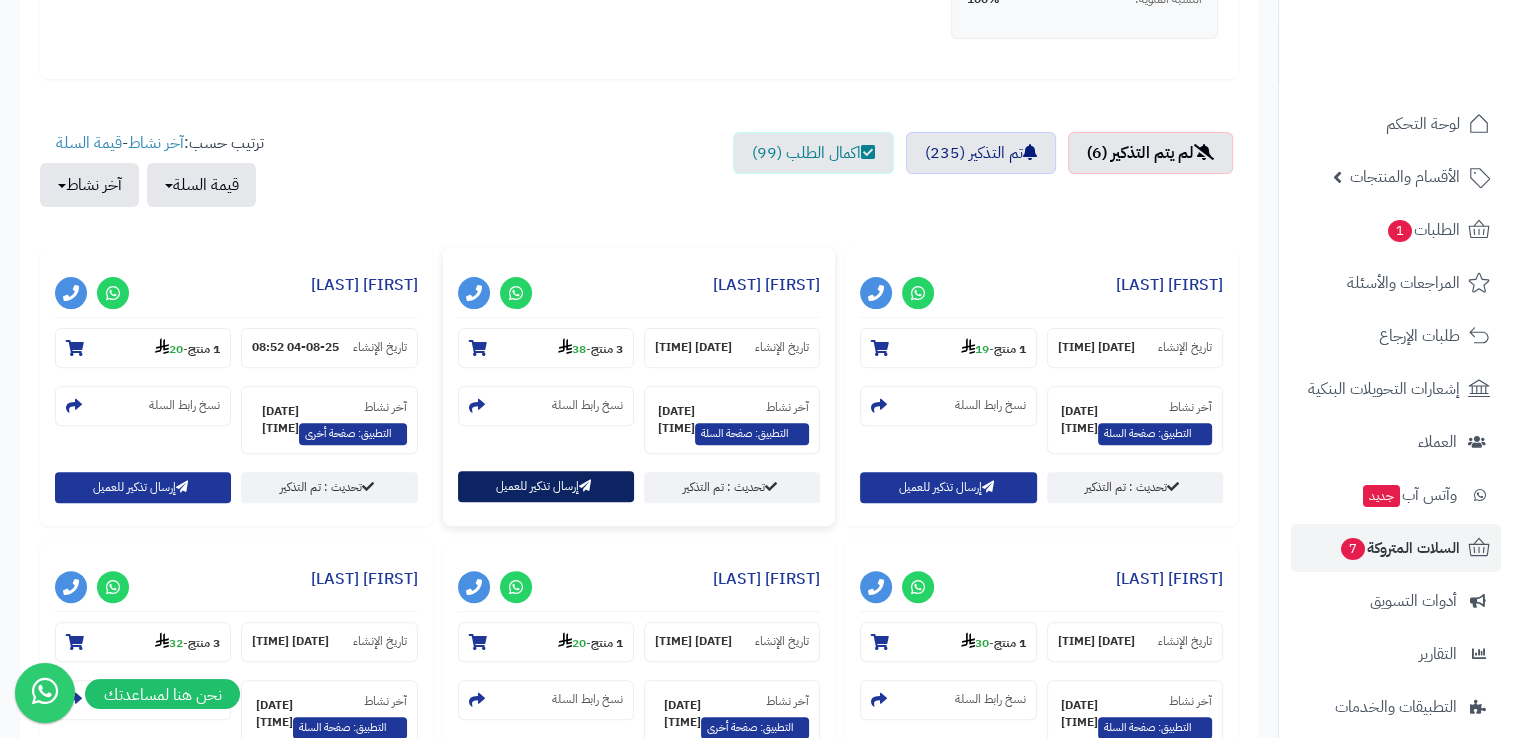 click on "إرسال تذكير للعميل" at bounding box center [546, 486] 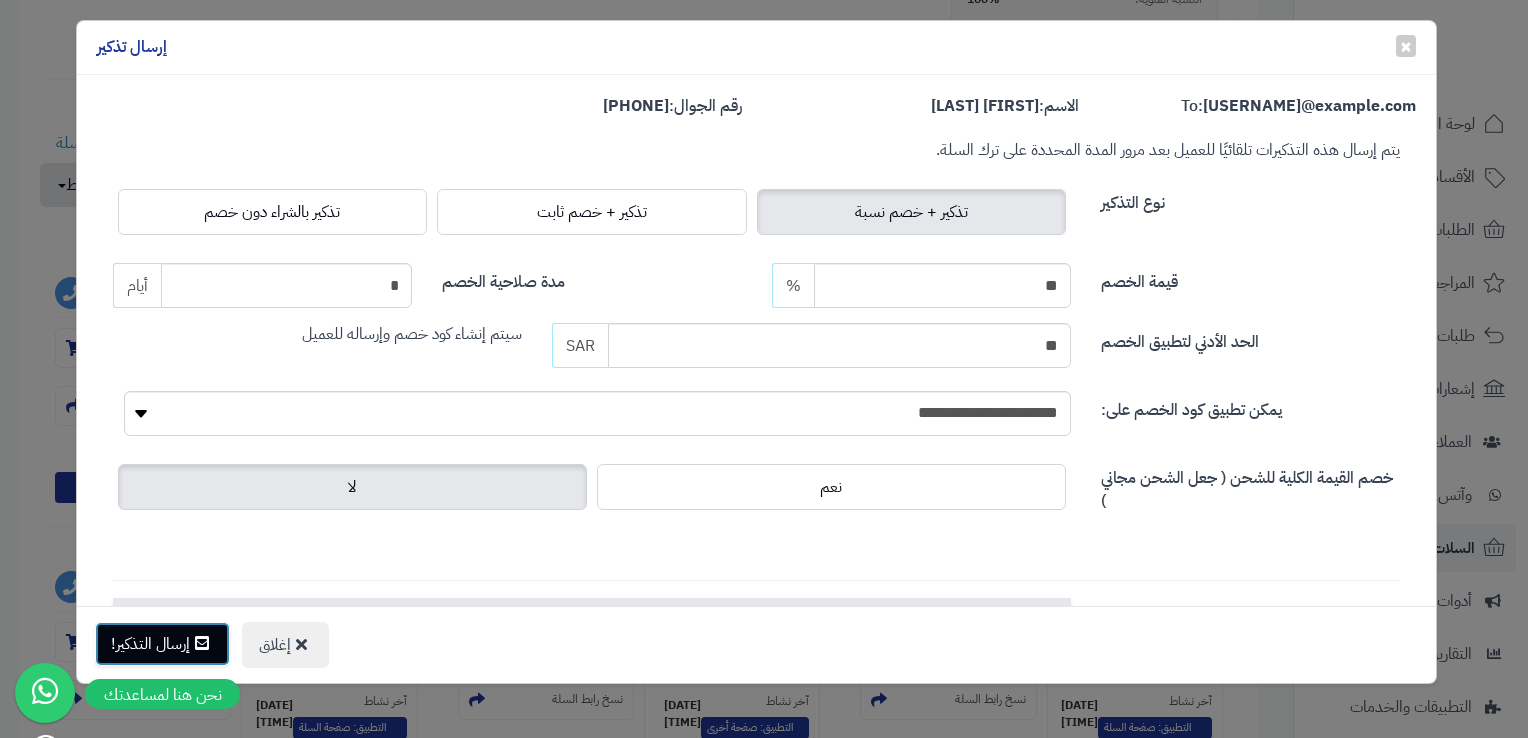 click on "إرسال التذكير!" at bounding box center (162, 644) 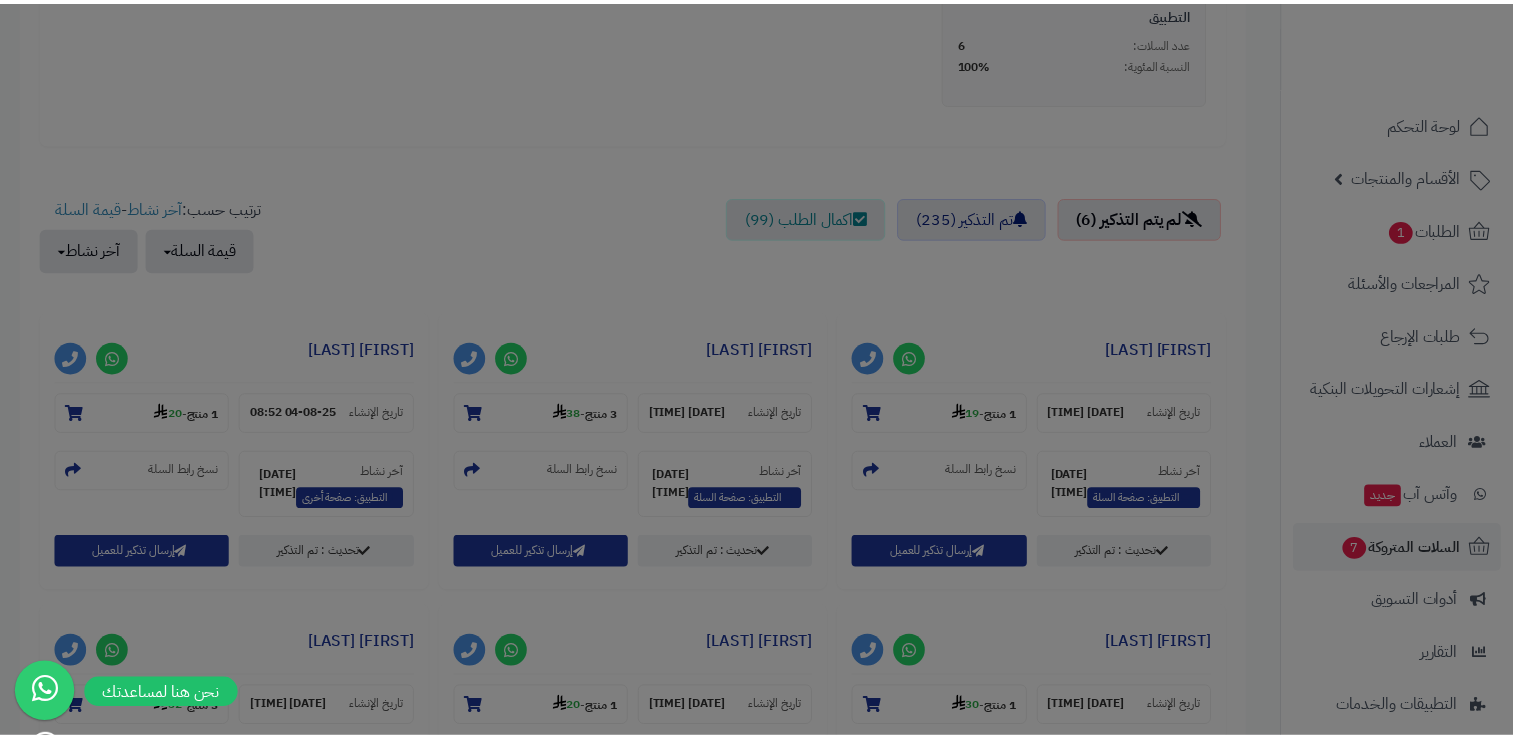 scroll, scrollTop: 664, scrollLeft: 0, axis: vertical 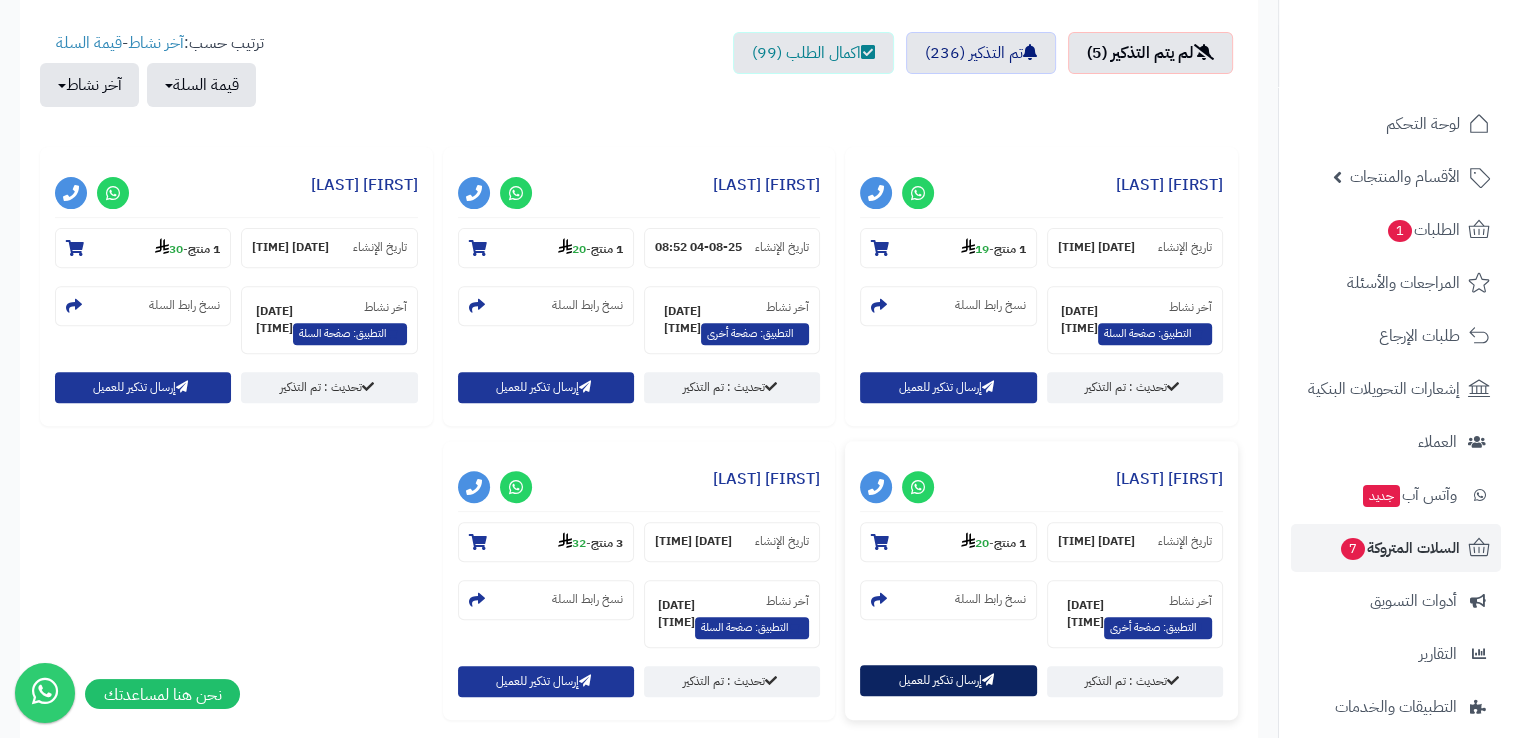 click on "إرسال تذكير للعميل" at bounding box center [948, 680] 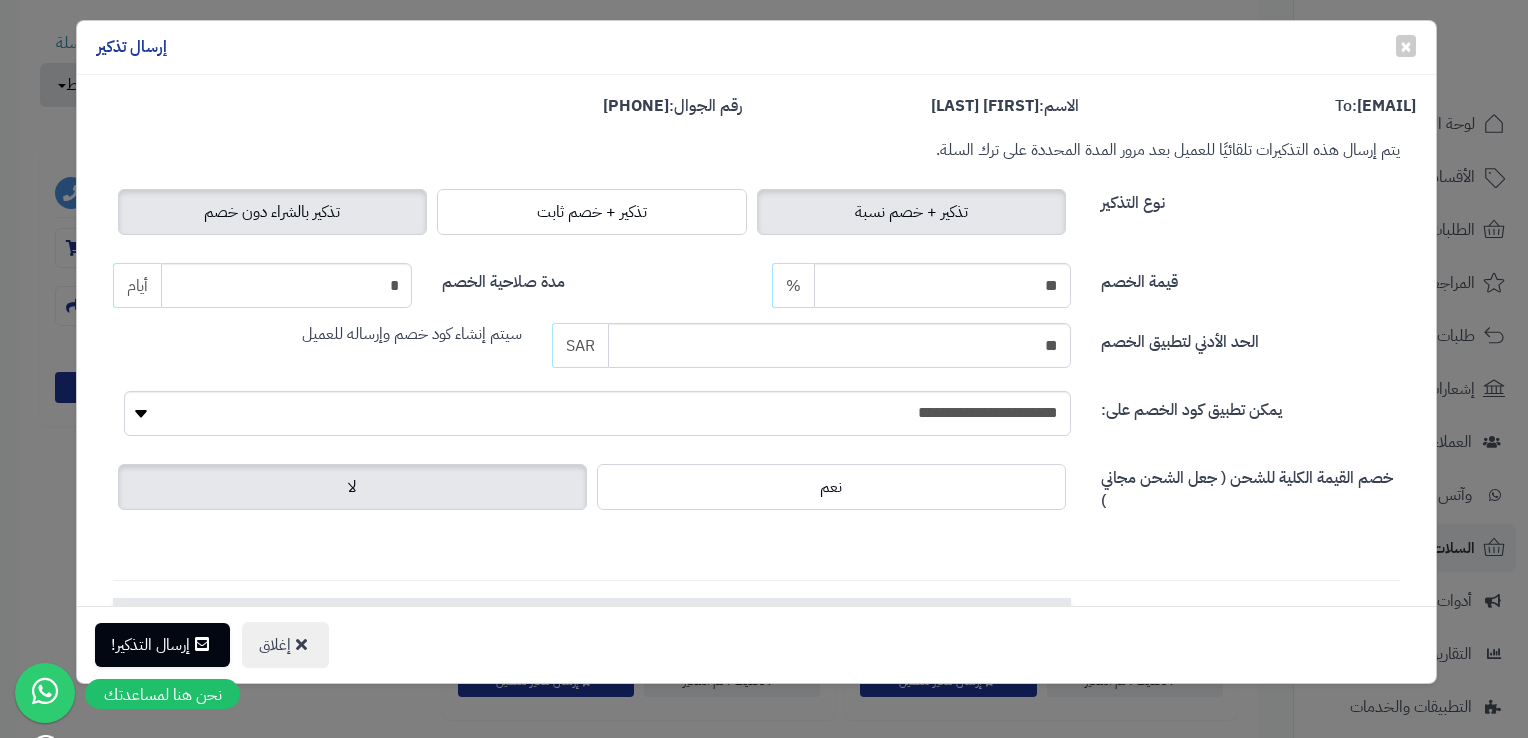 click on "تذكير بالشراء دون خصم" at bounding box center (272, 212) 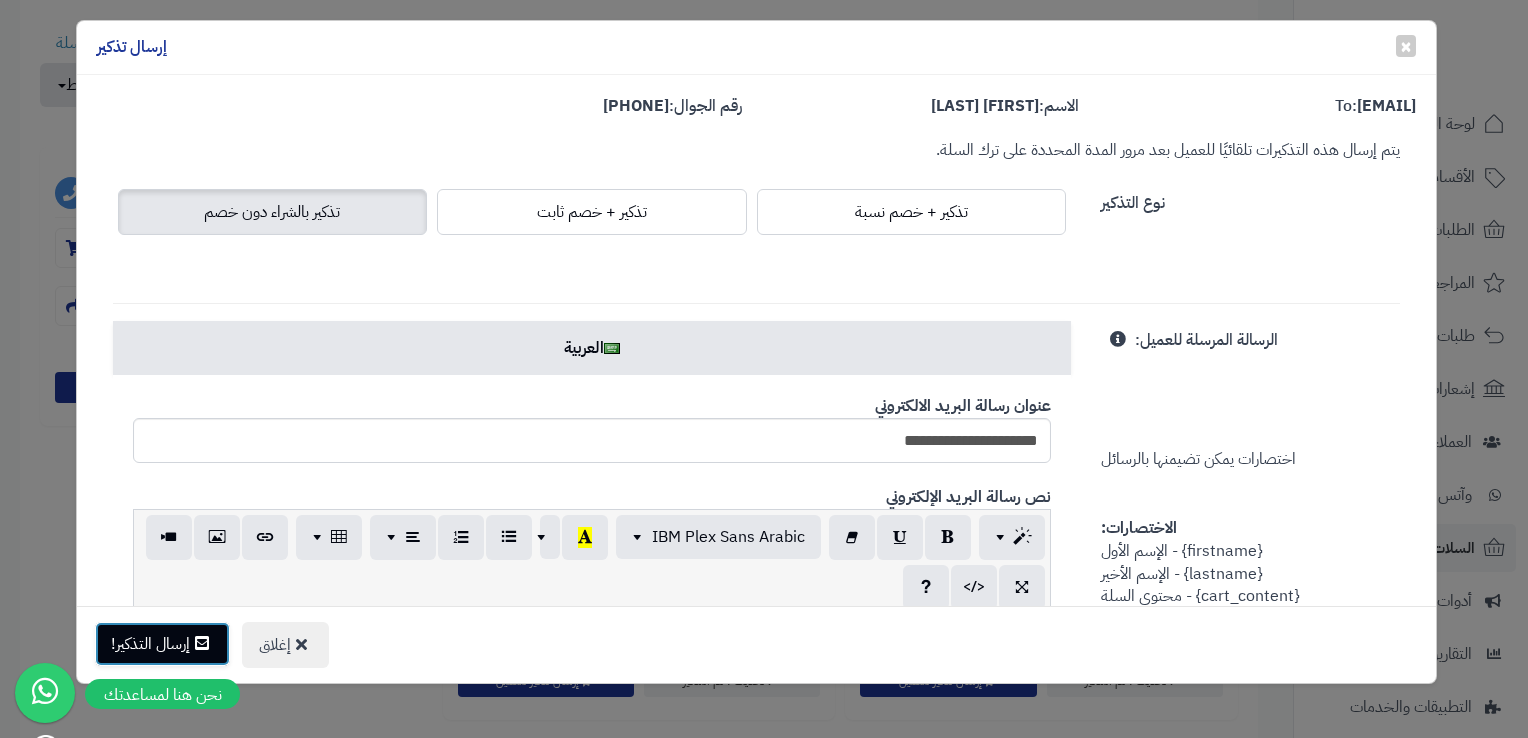 click on "إرسال التذكير!" at bounding box center (162, 644) 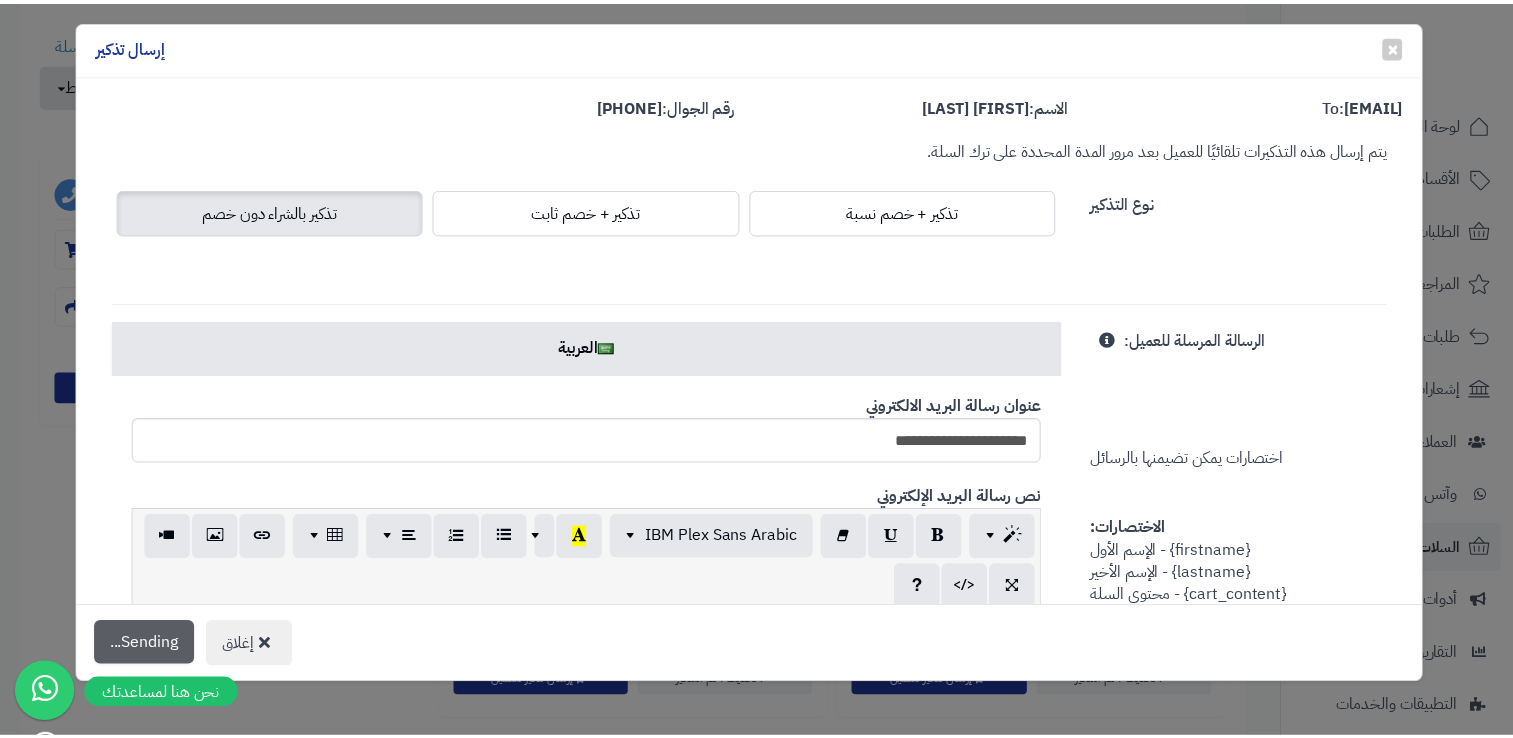 scroll, scrollTop: 764, scrollLeft: 0, axis: vertical 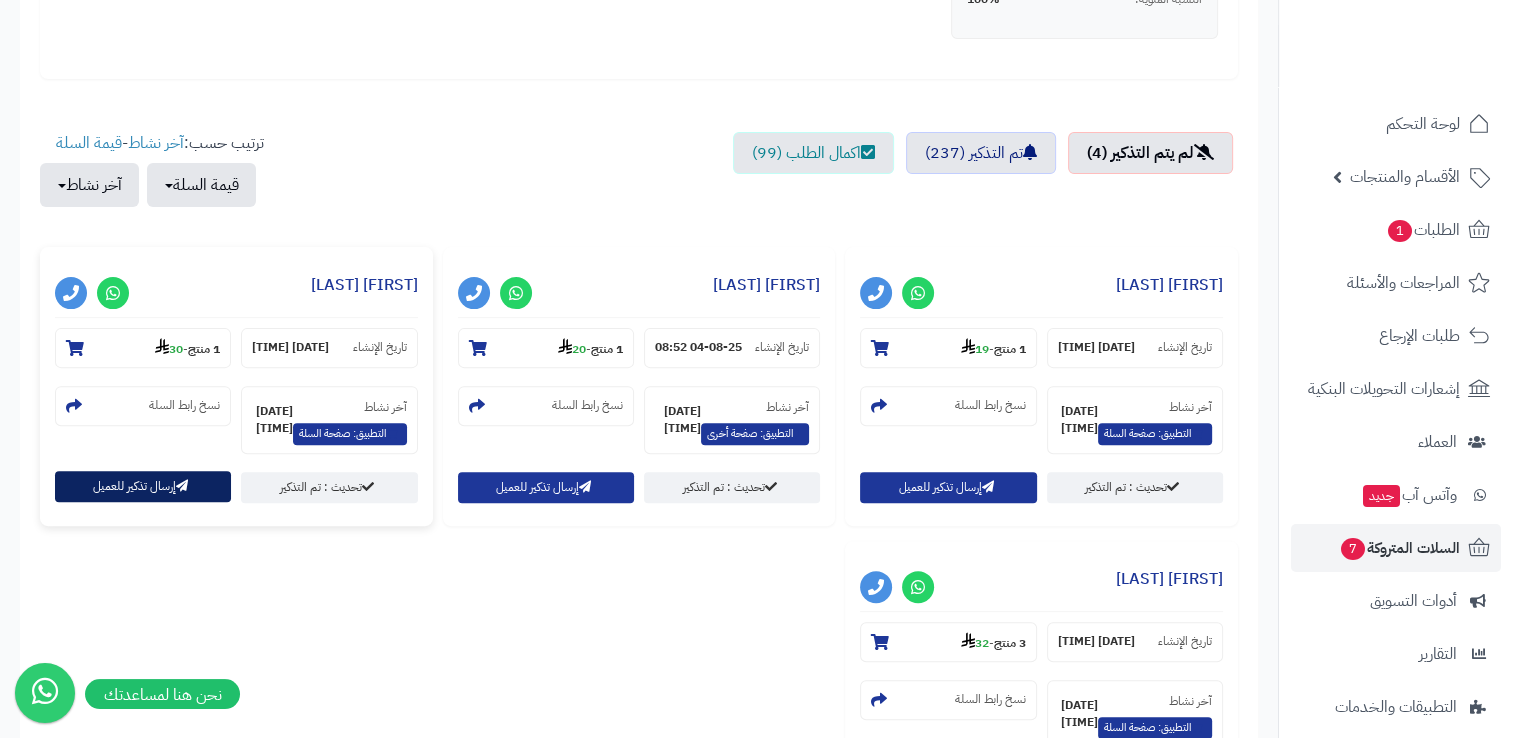 click on "إرسال تذكير للعميل" at bounding box center (143, 486) 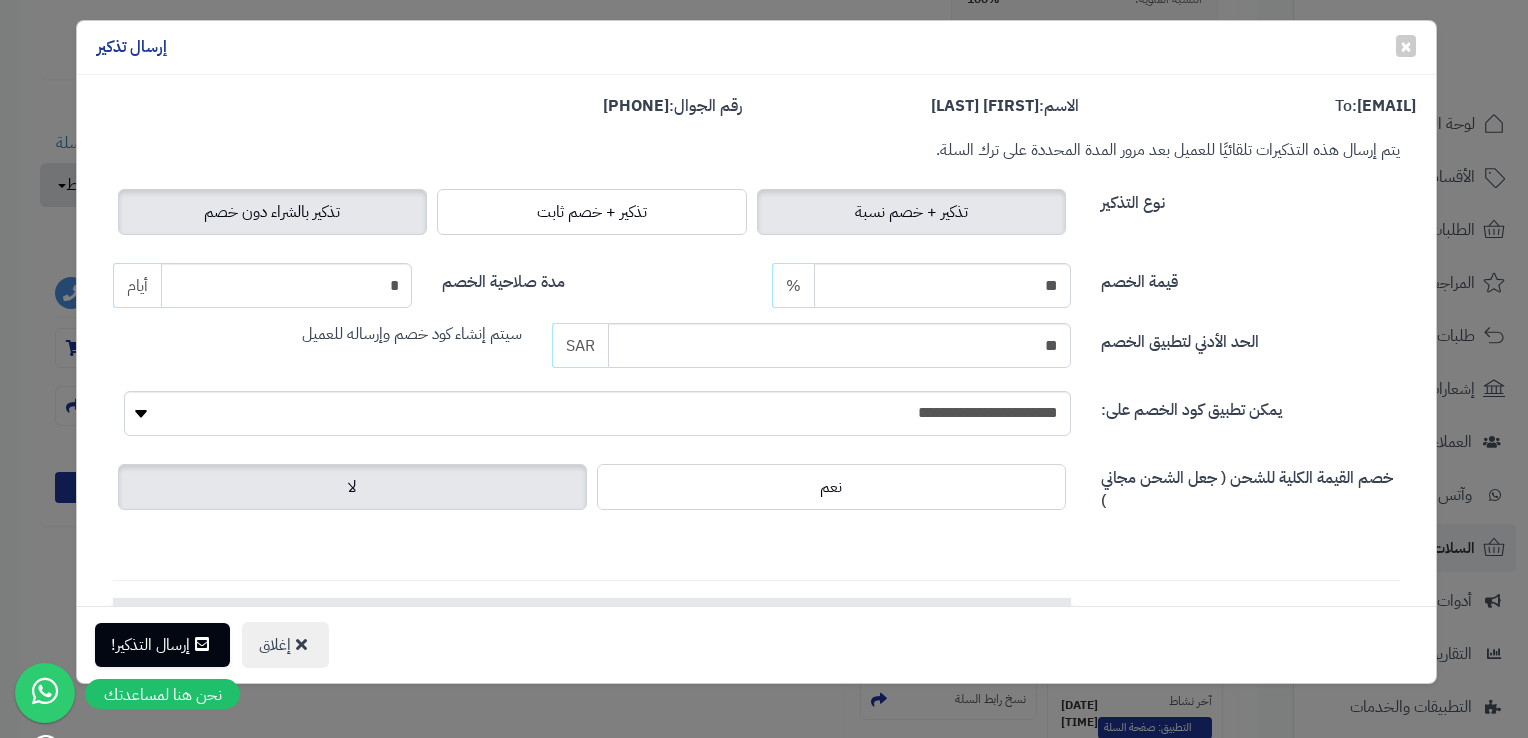 click on "تذكير بالشراء دون خصم" at bounding box center (272, 212) 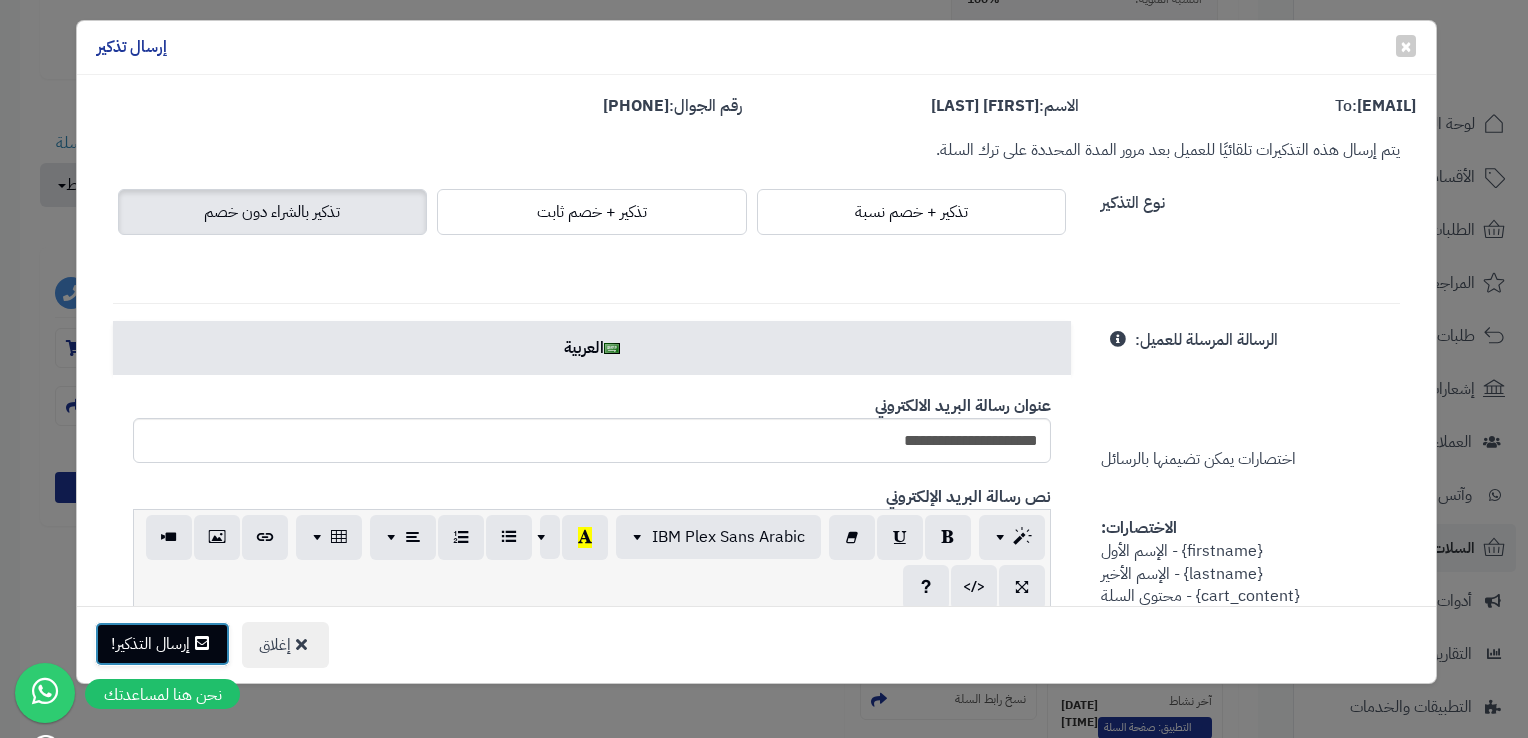 click on "إرسال التذكير!" at bounding box center (162, 644) 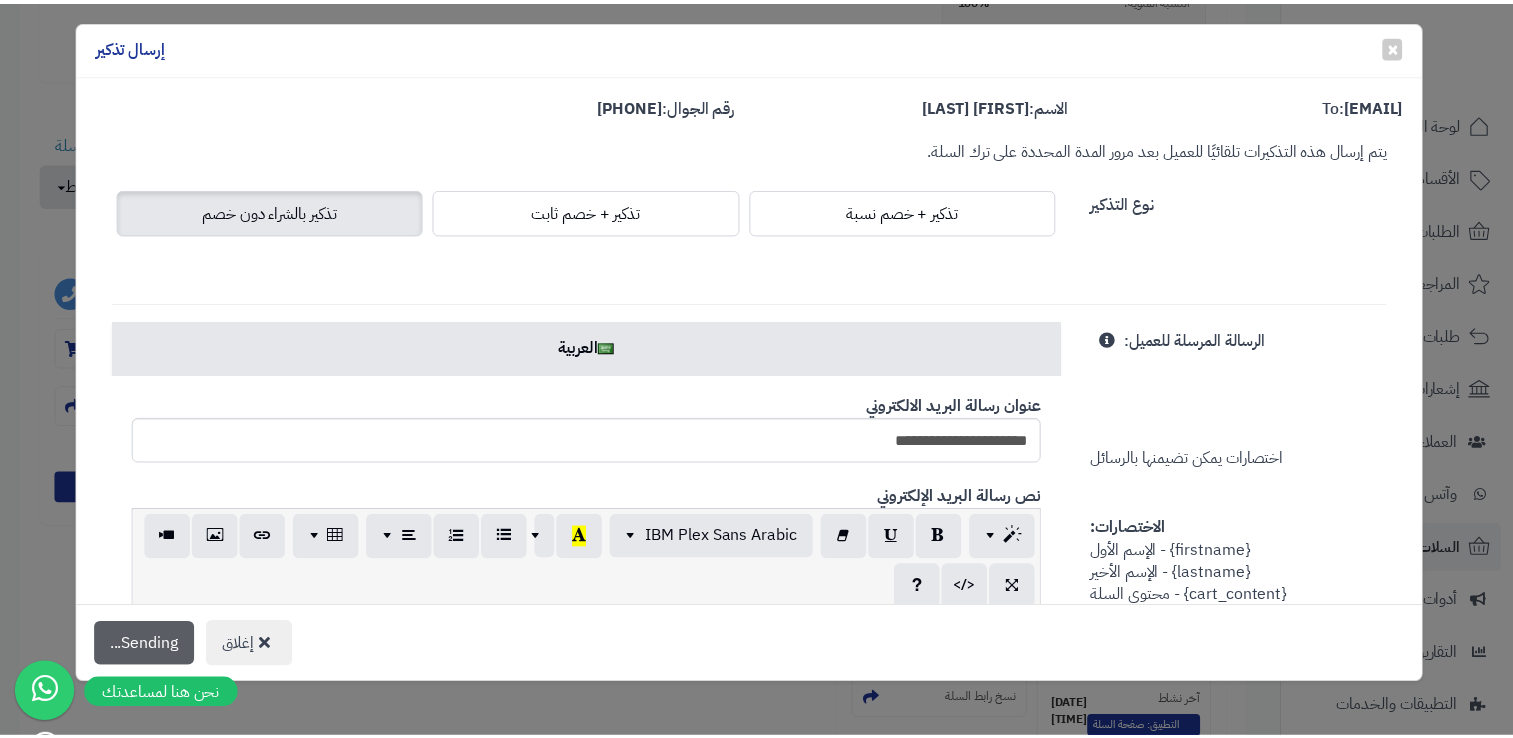 scroll, scrollTop: 664, scrollLeft: 0, axis: vertical 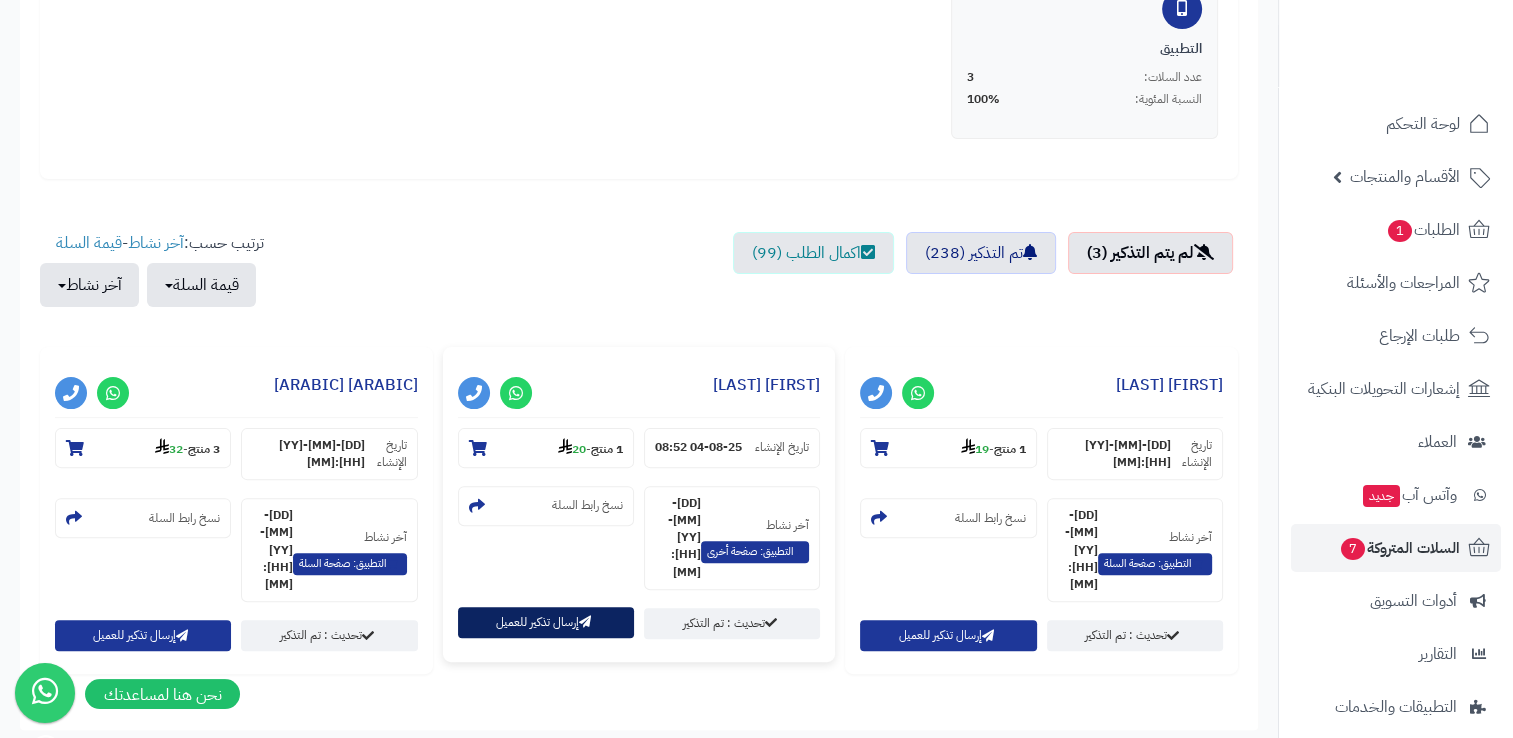 click on "إرسال تذكير للعميل" at bounding box center (546, 622) 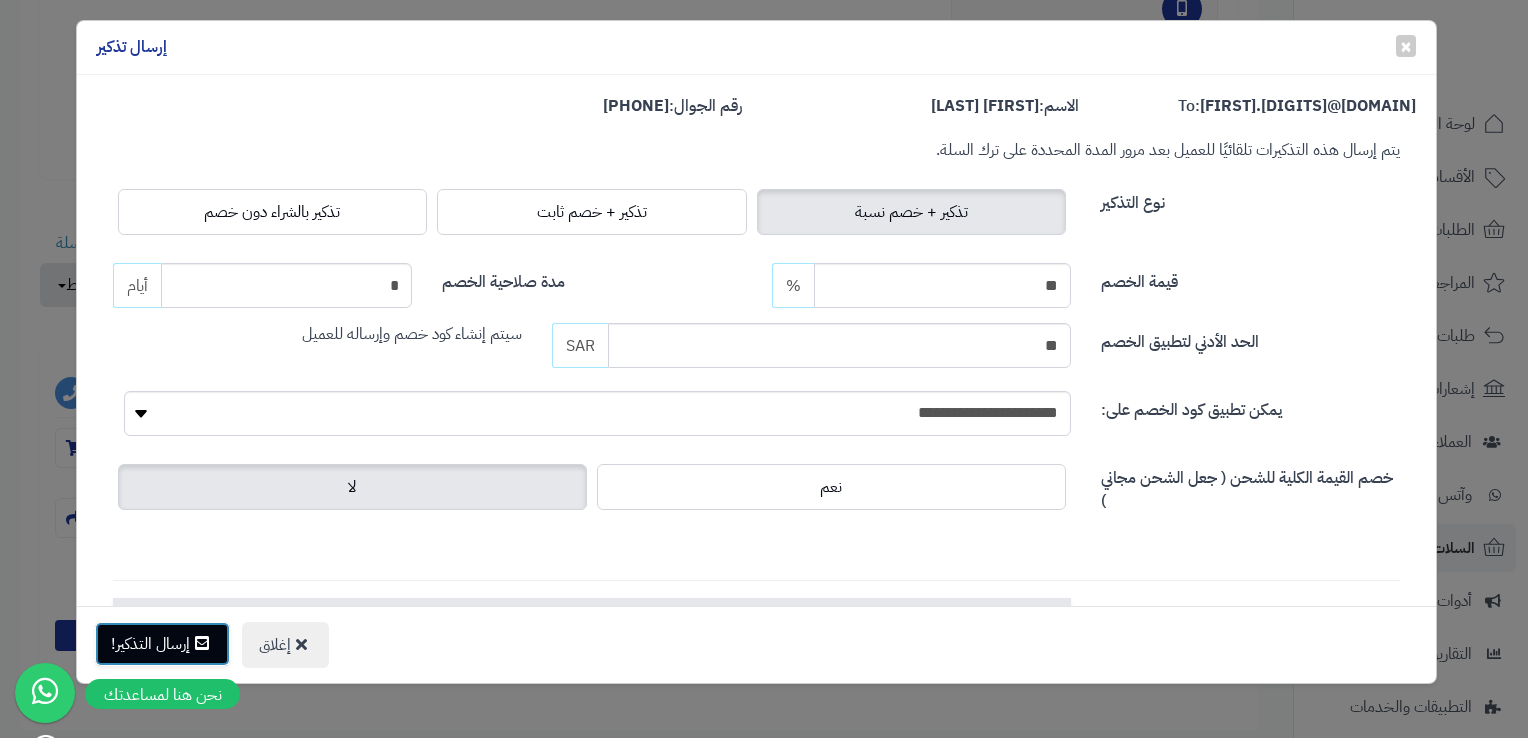 click at bounding box center (202, 643) 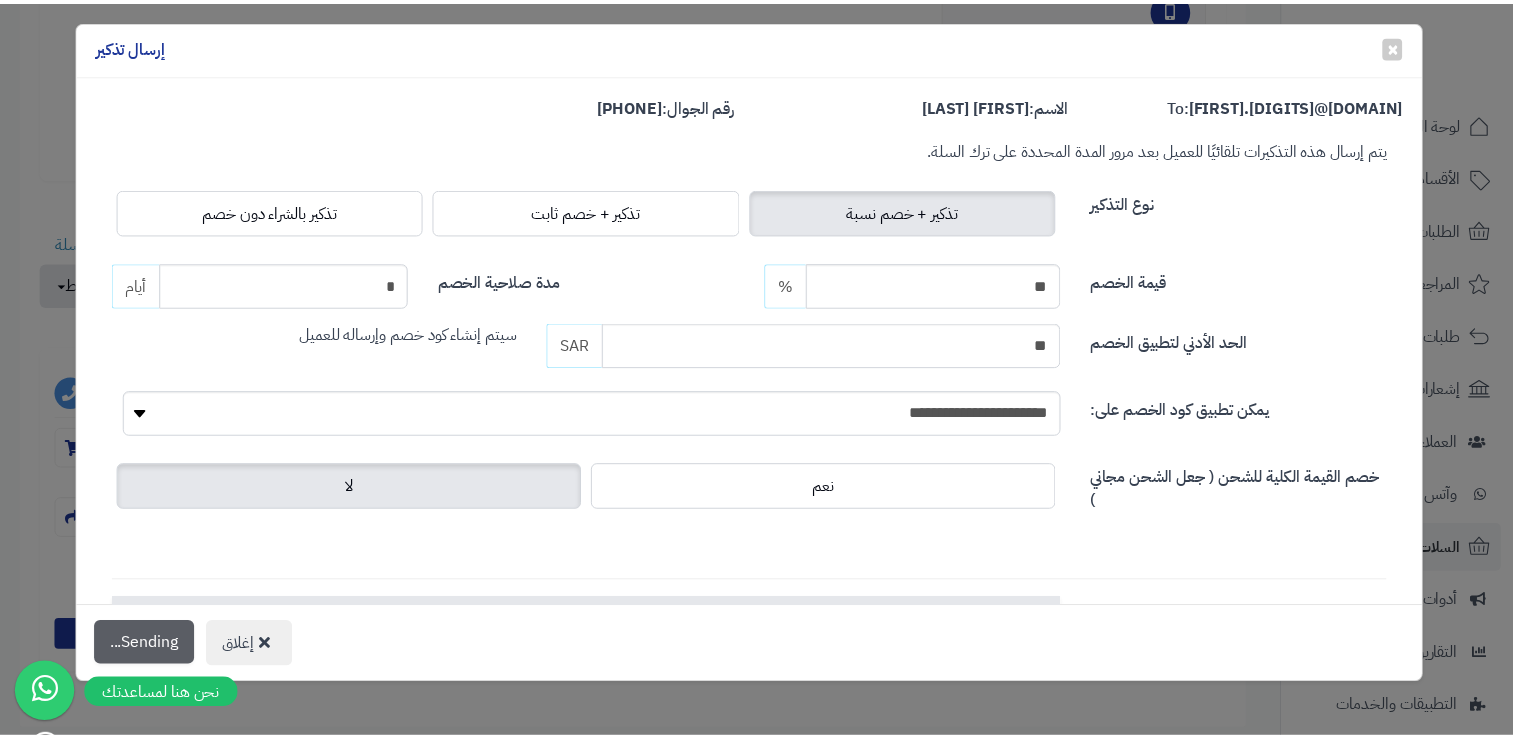 scroll, scrollTop: 564, scrollLeft: 0, axis: vertical 